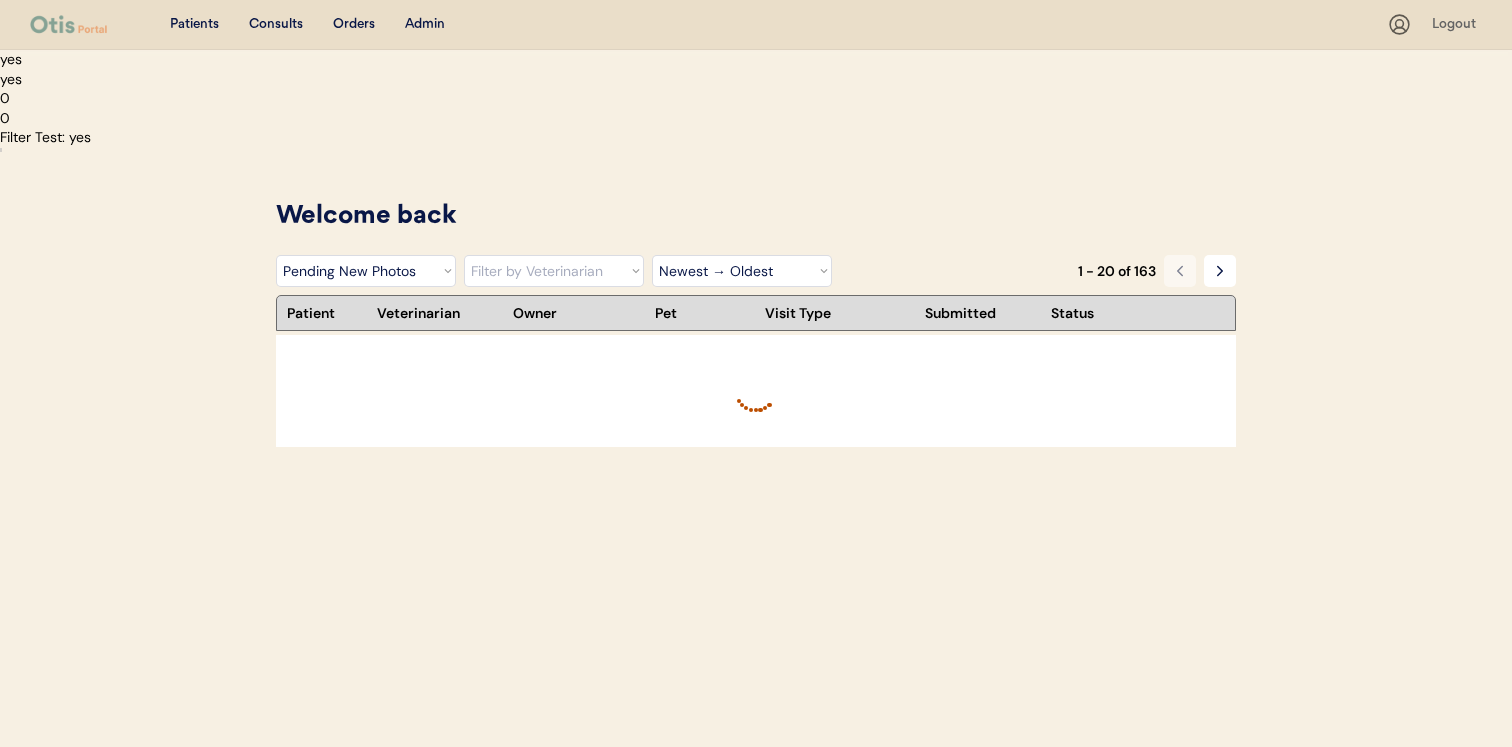 select on ""pending_new_photos"" 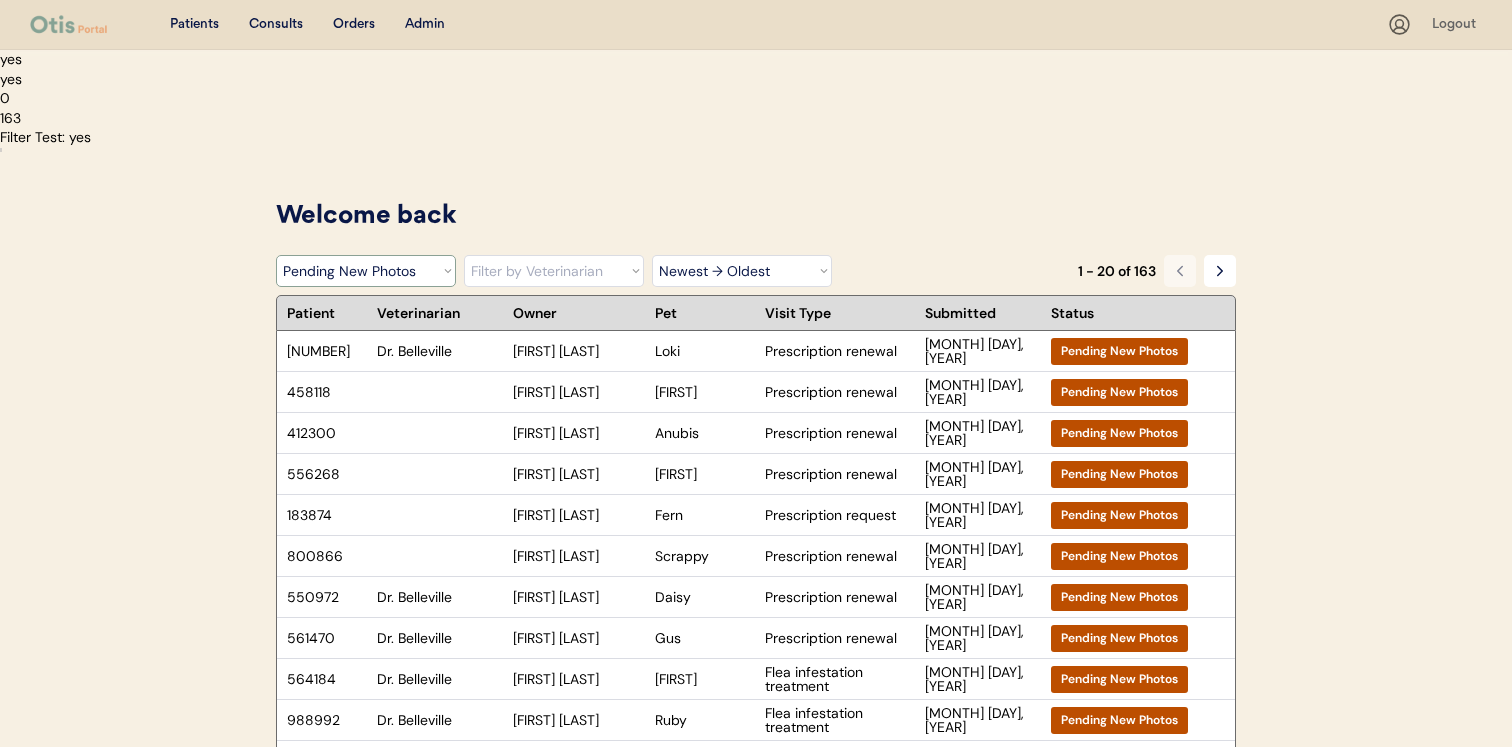 scroll, scrollTop: 0, scrollLeft: 0, axis: both 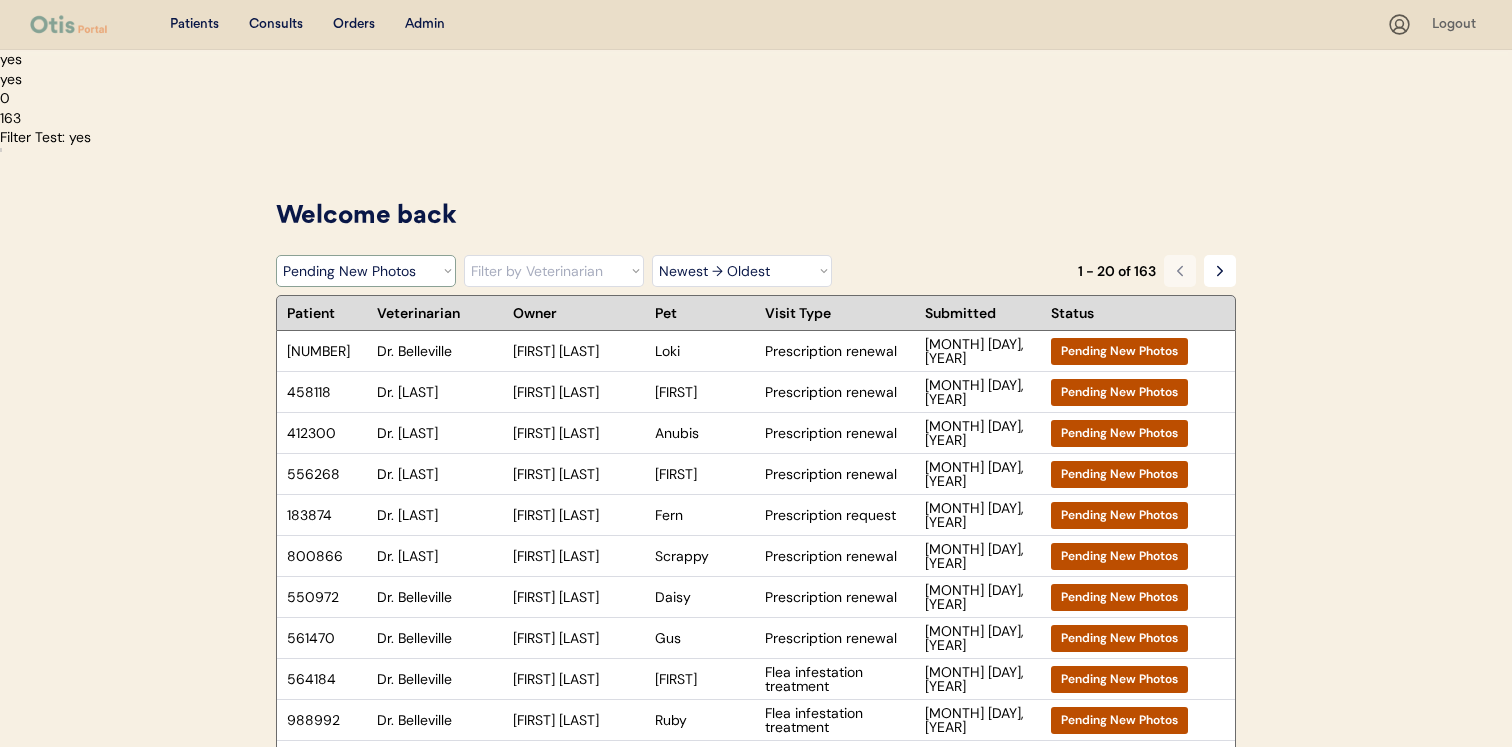 click on "Filter by Status Pending Photos Under Review Pending Video Call Video Call Scheduled Pending New Photos Approved Rejected Canceled" at bounding box center (366, 271) 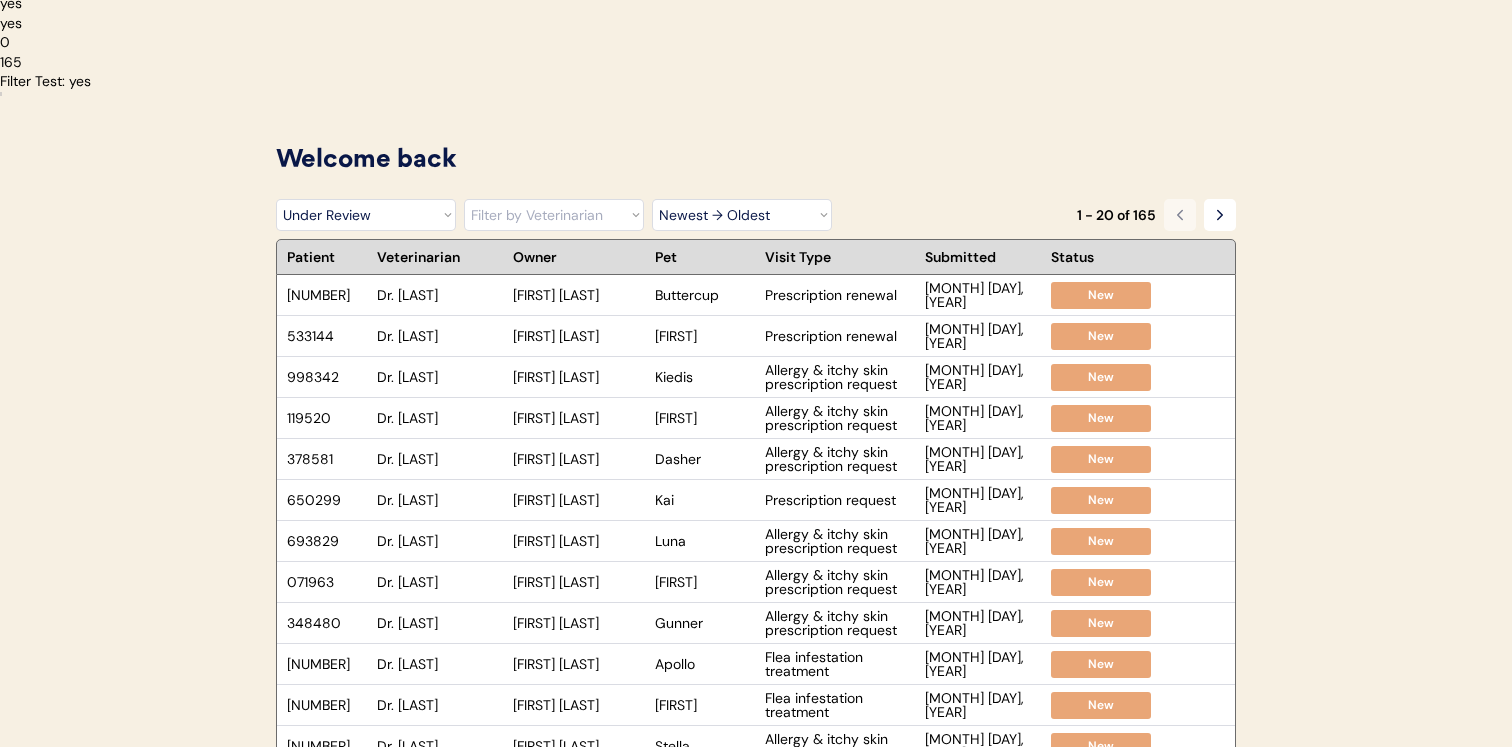 scroll, scrollTop: 54, scrollLeft: 0, axis: vertical 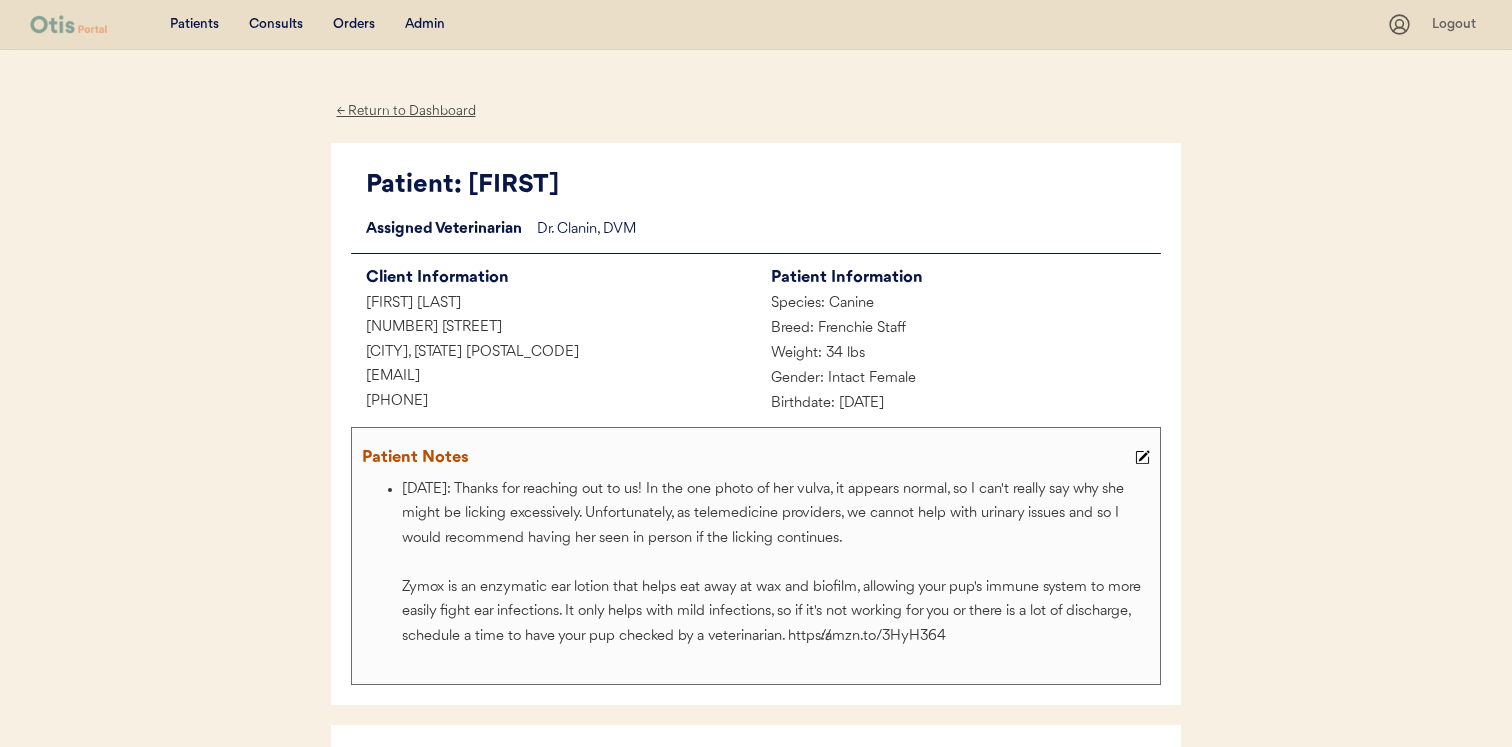 drag, startPoint x: 362, startPoint y: 381, endPoint x: 609, endPoint y: 381, distance: 247 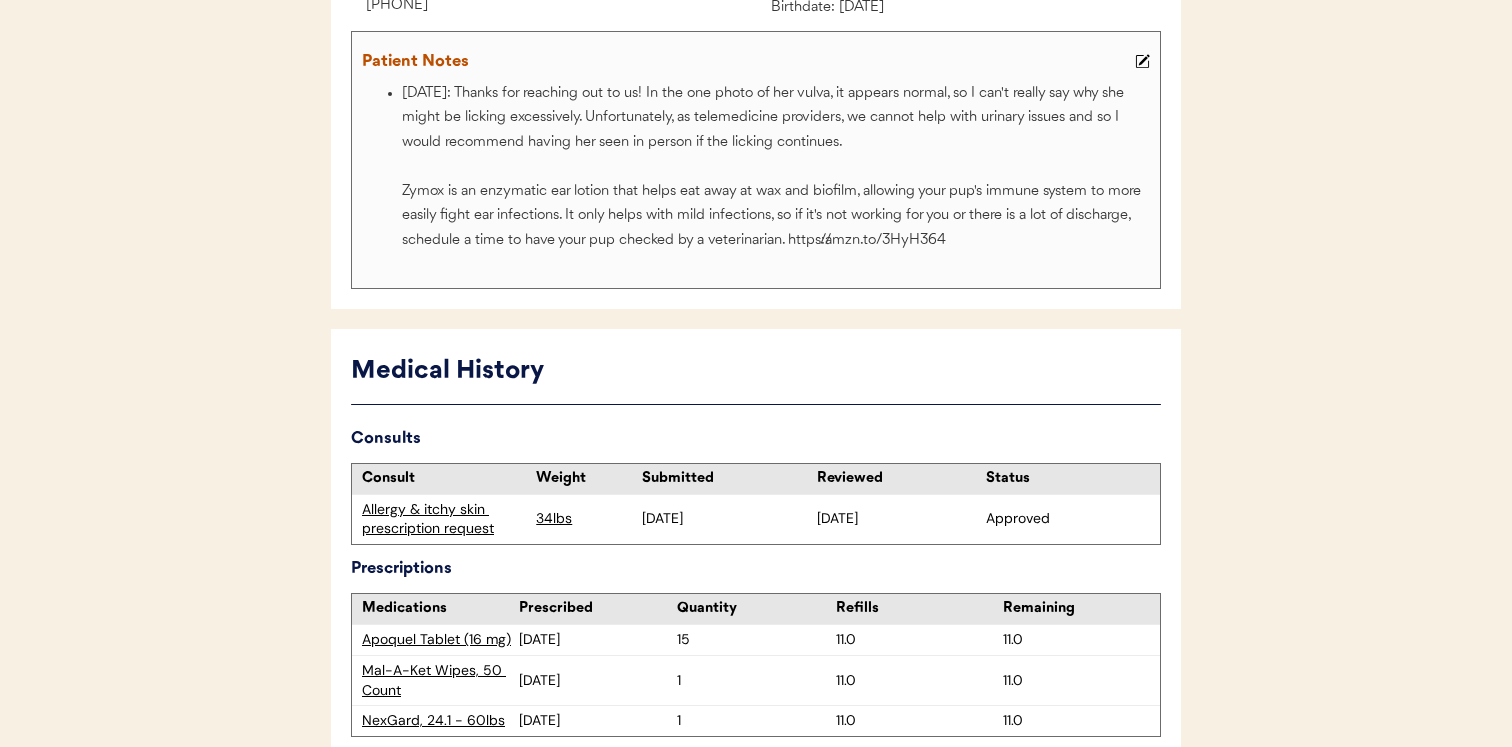scroll, scrollTop: 409, scrollLeft: 0, axis: vertical 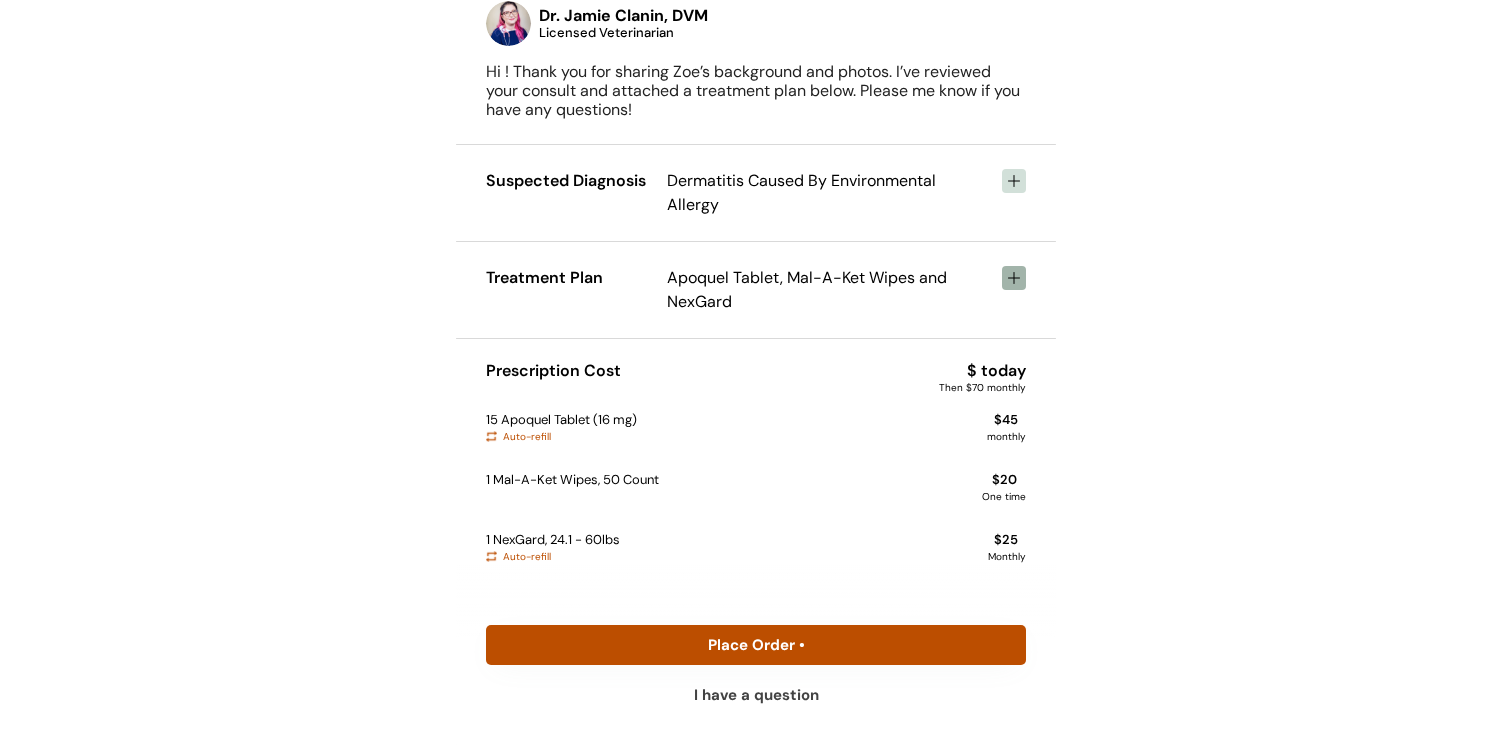 click 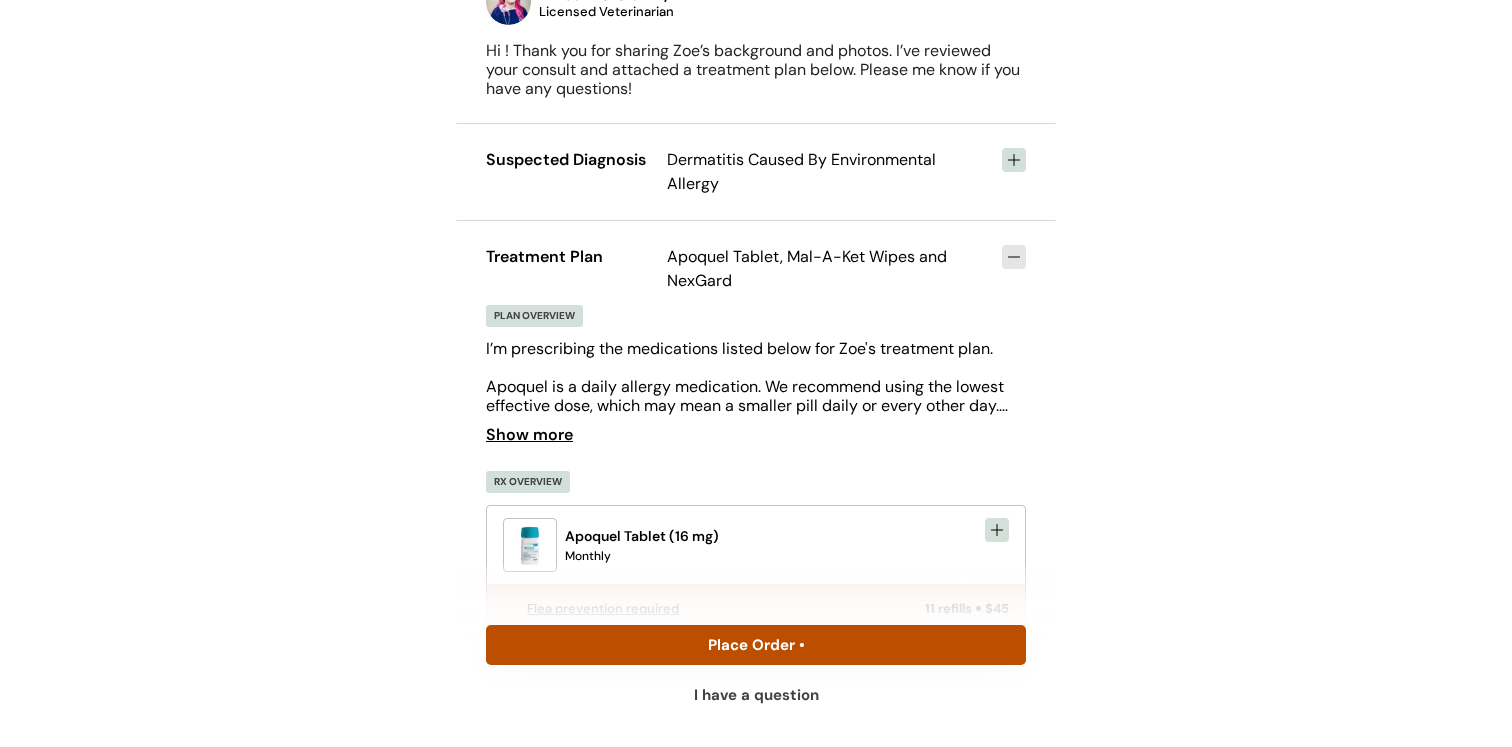 scroll, scrollTop: 18, scrollLeft: 0, axis: vertical 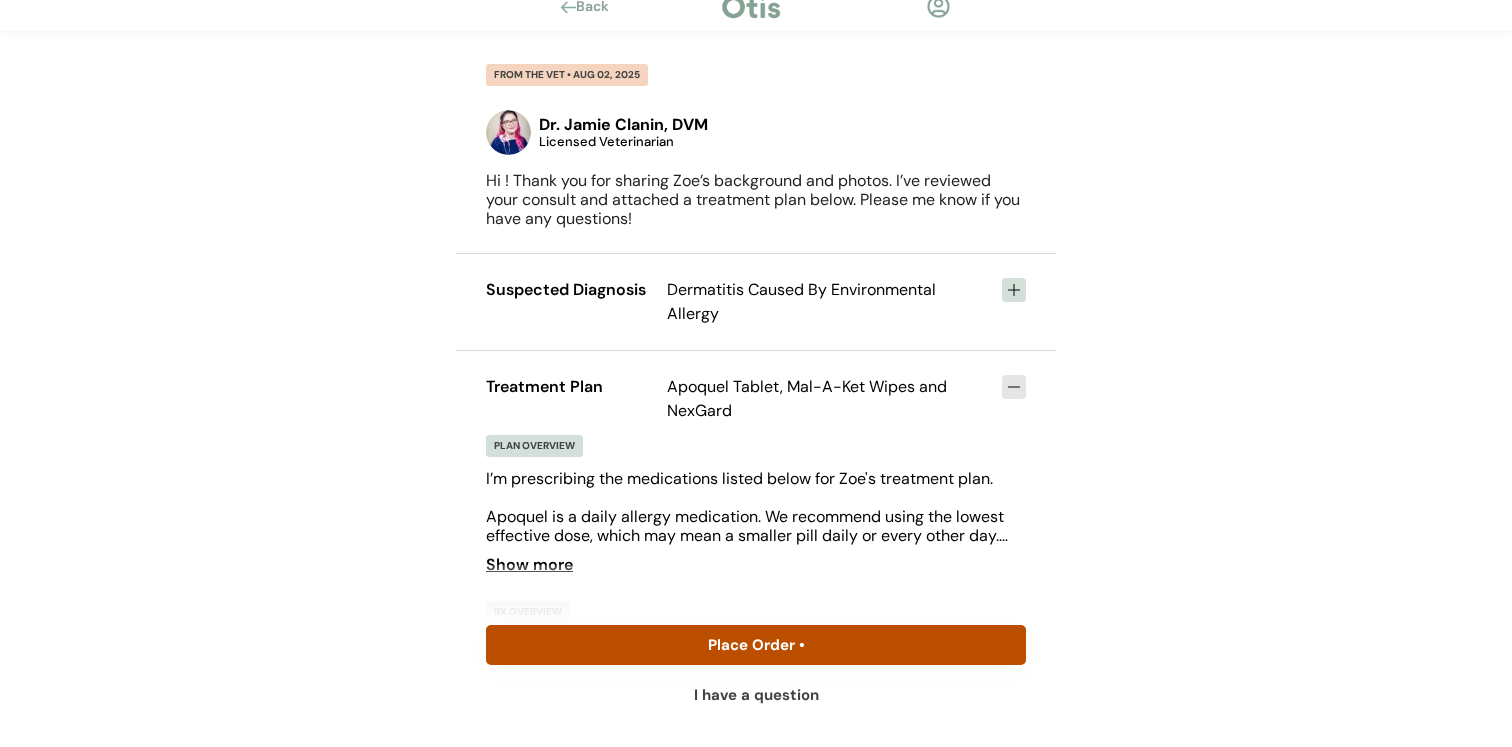 click 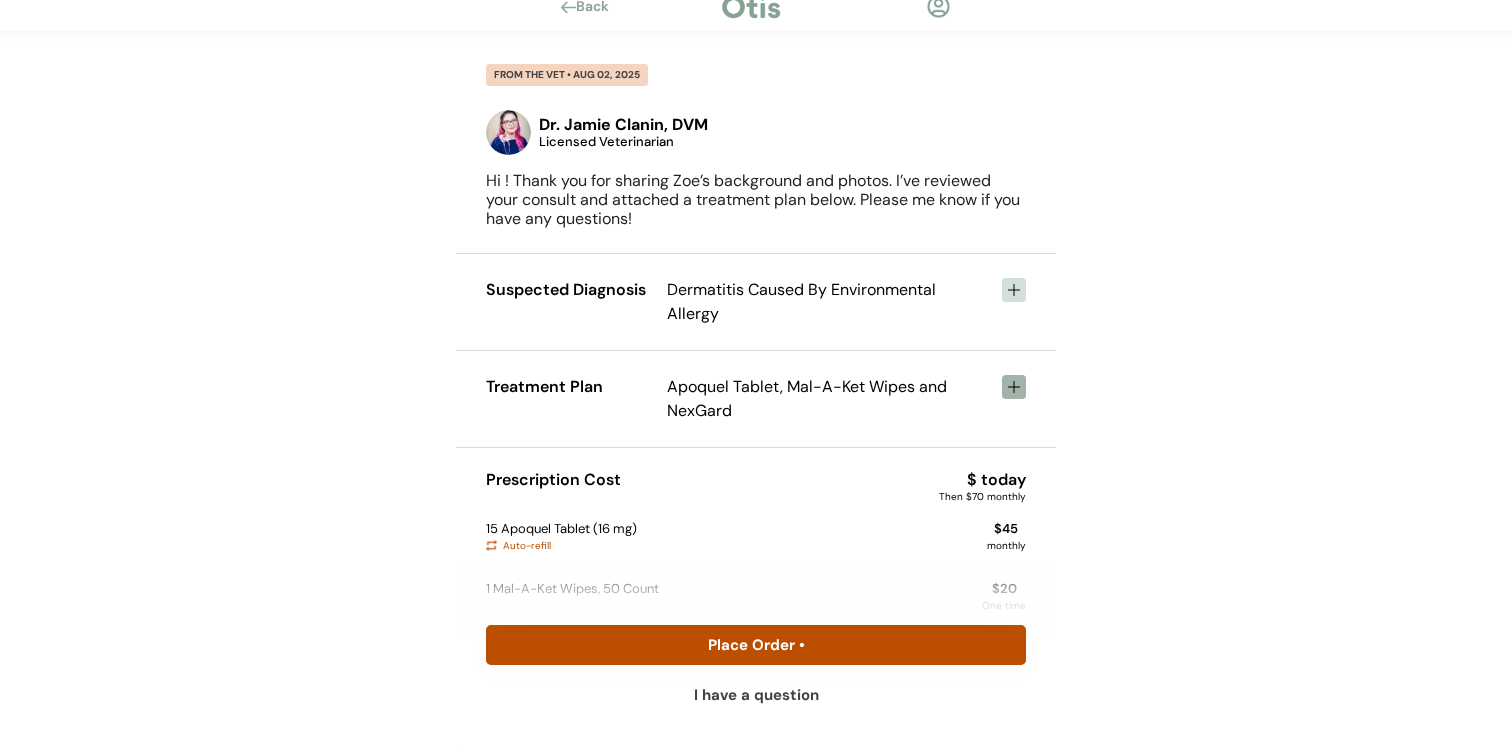 type 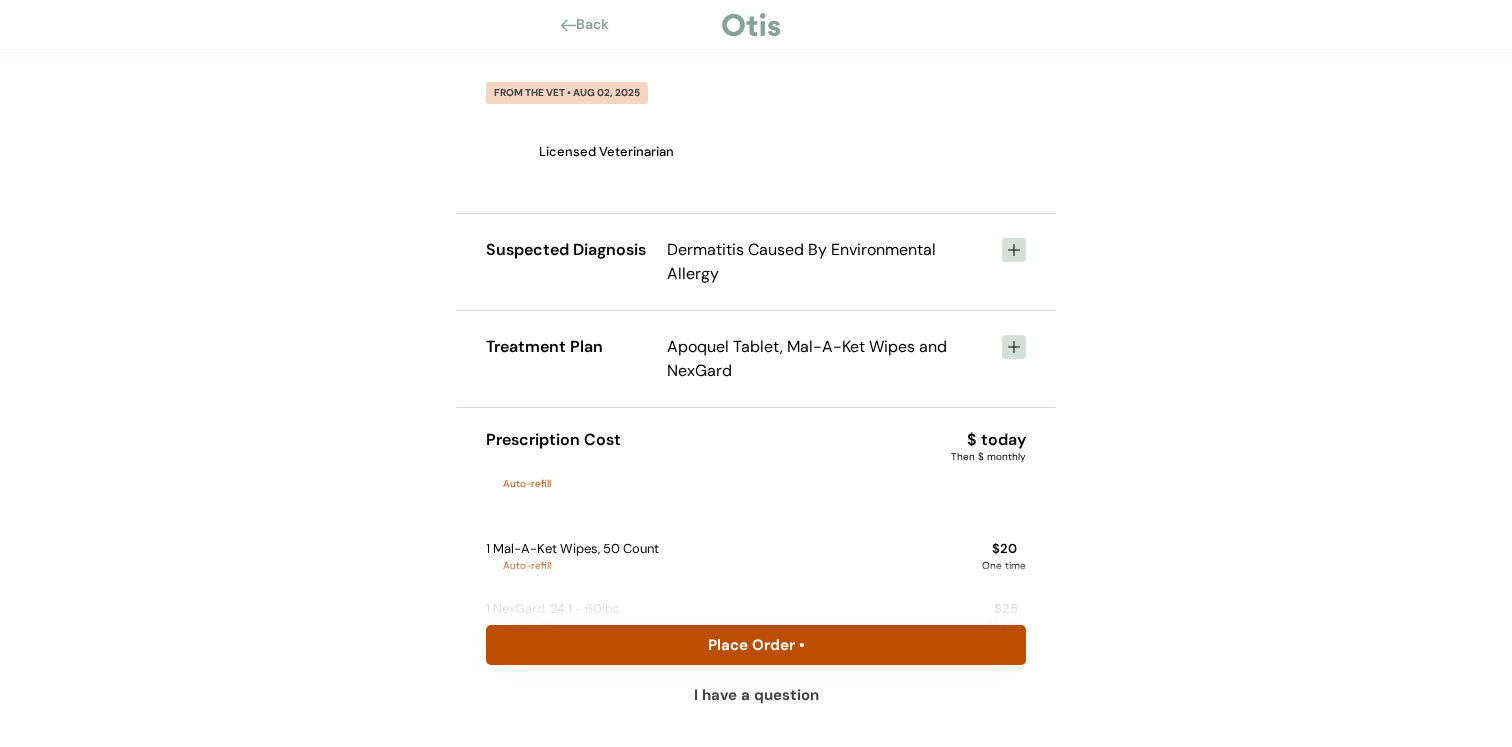 scroll, scrollTop: 0, scrollLeft: 0, axis: both 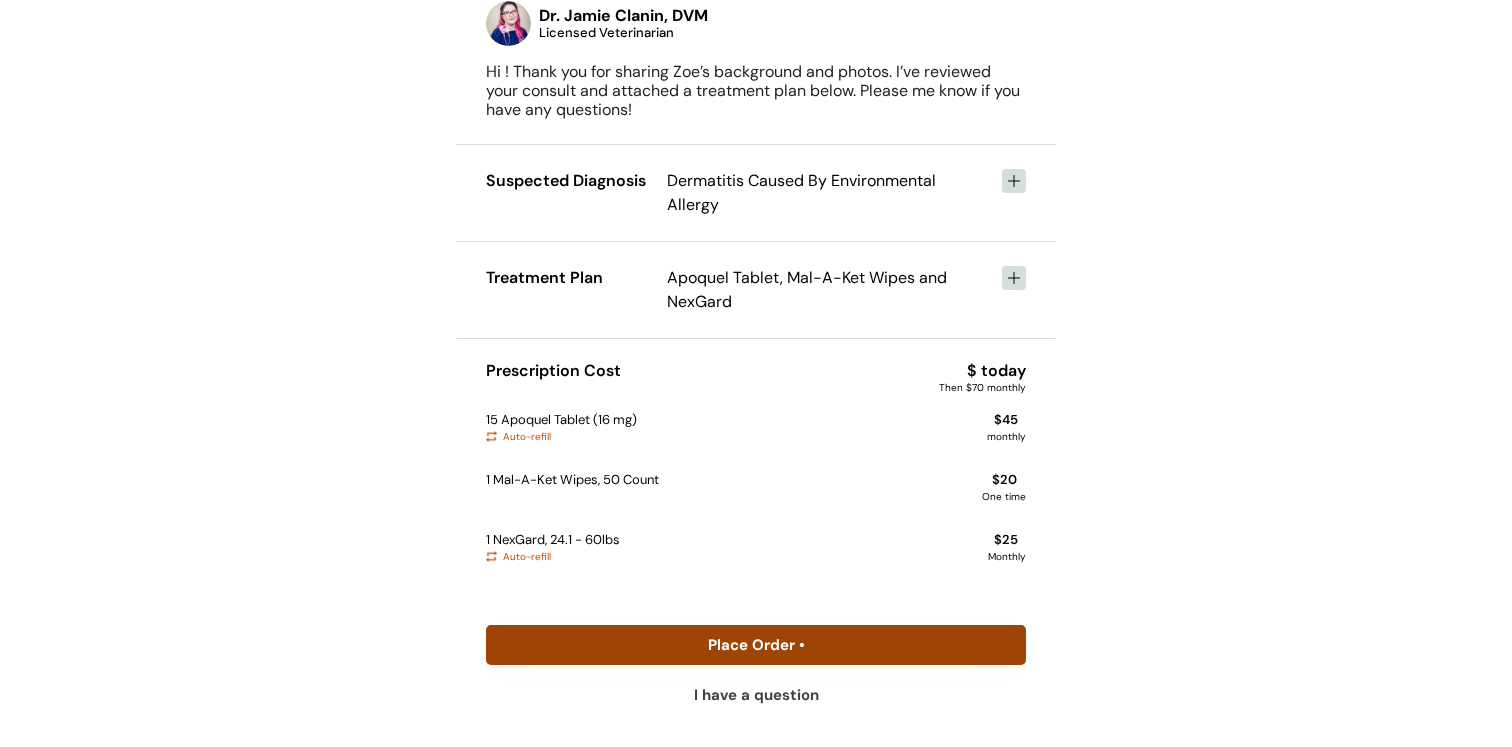 click on "Place Order •" at bounding box center [756, 645] 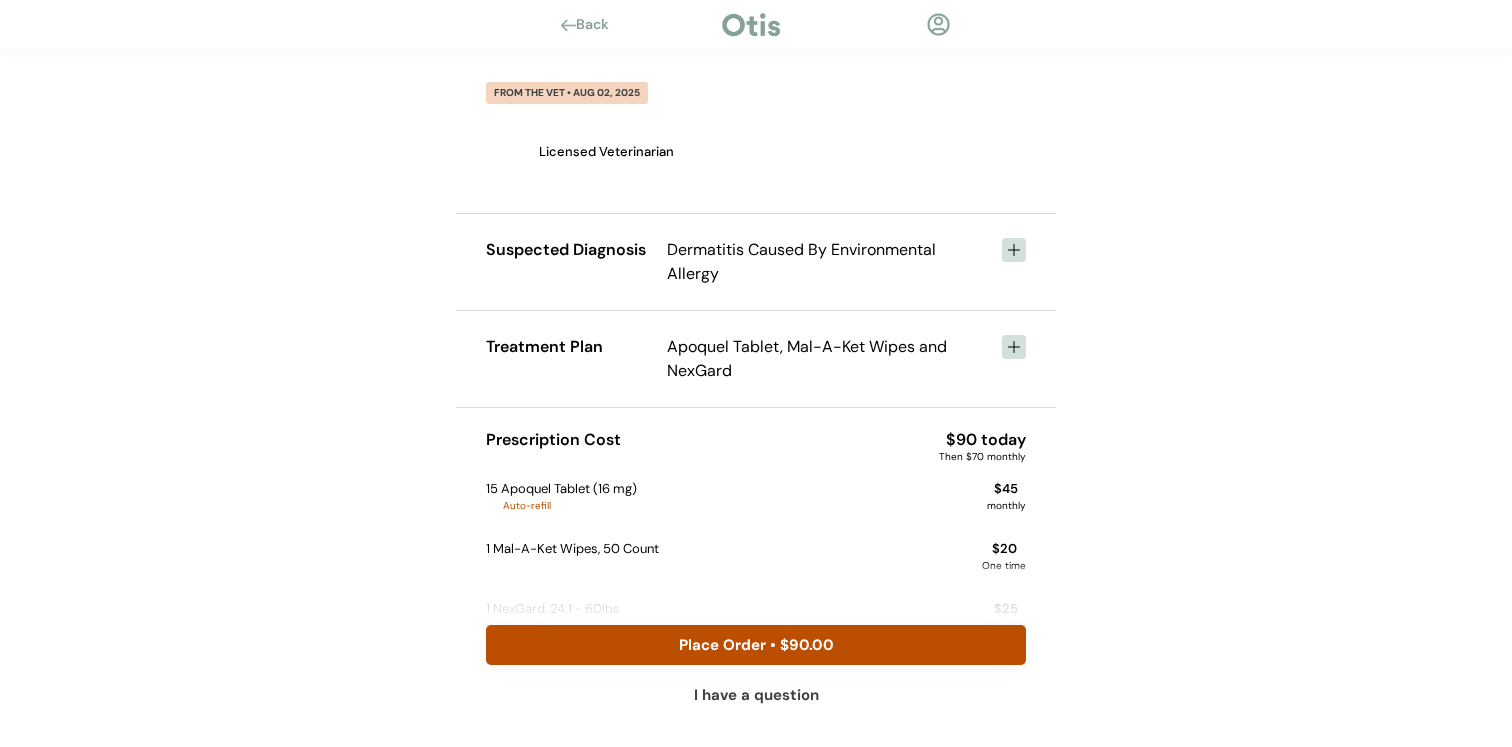 scroll, scrollTop: 44, scrollLeft: 0, axis: vertical 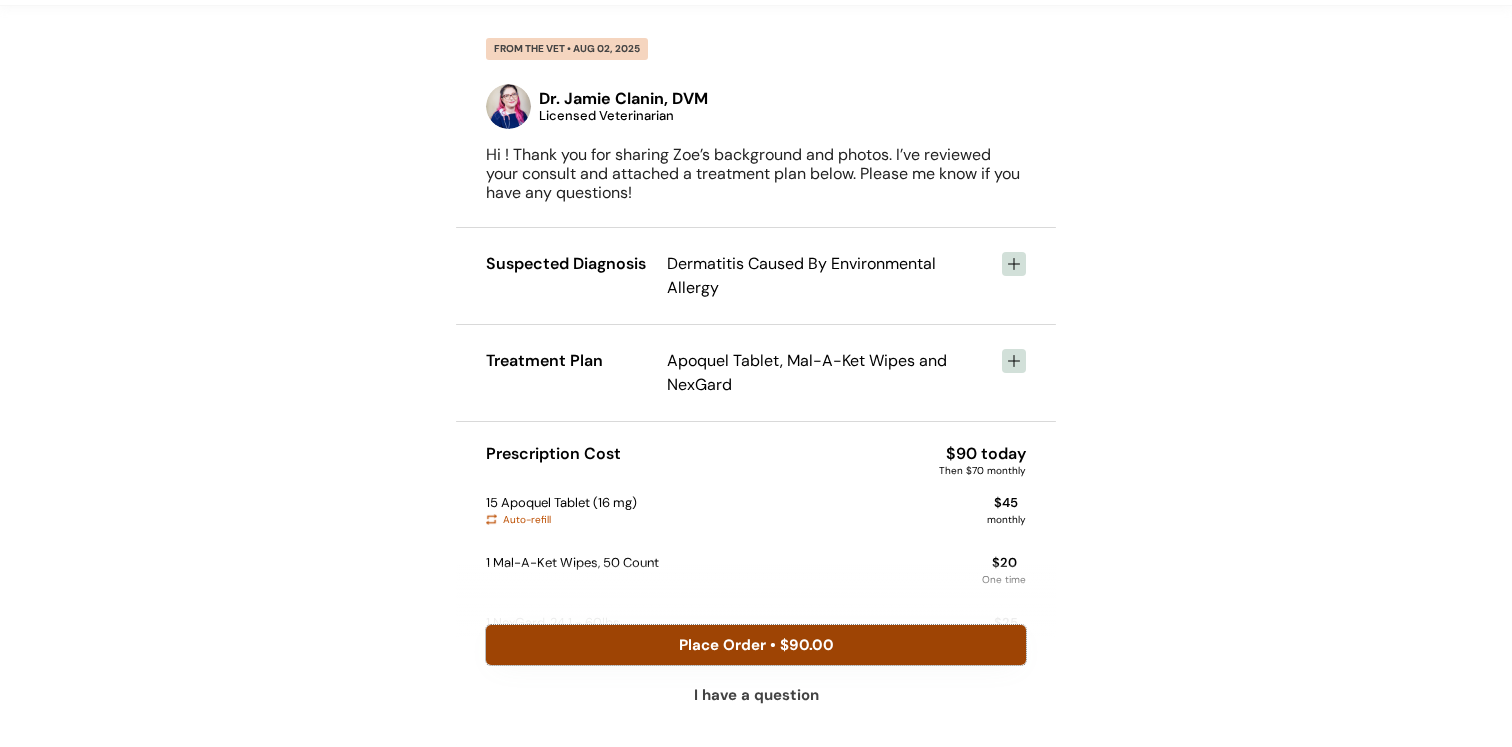click on "Place Order • $90.00" at bounding box center (756, 645) 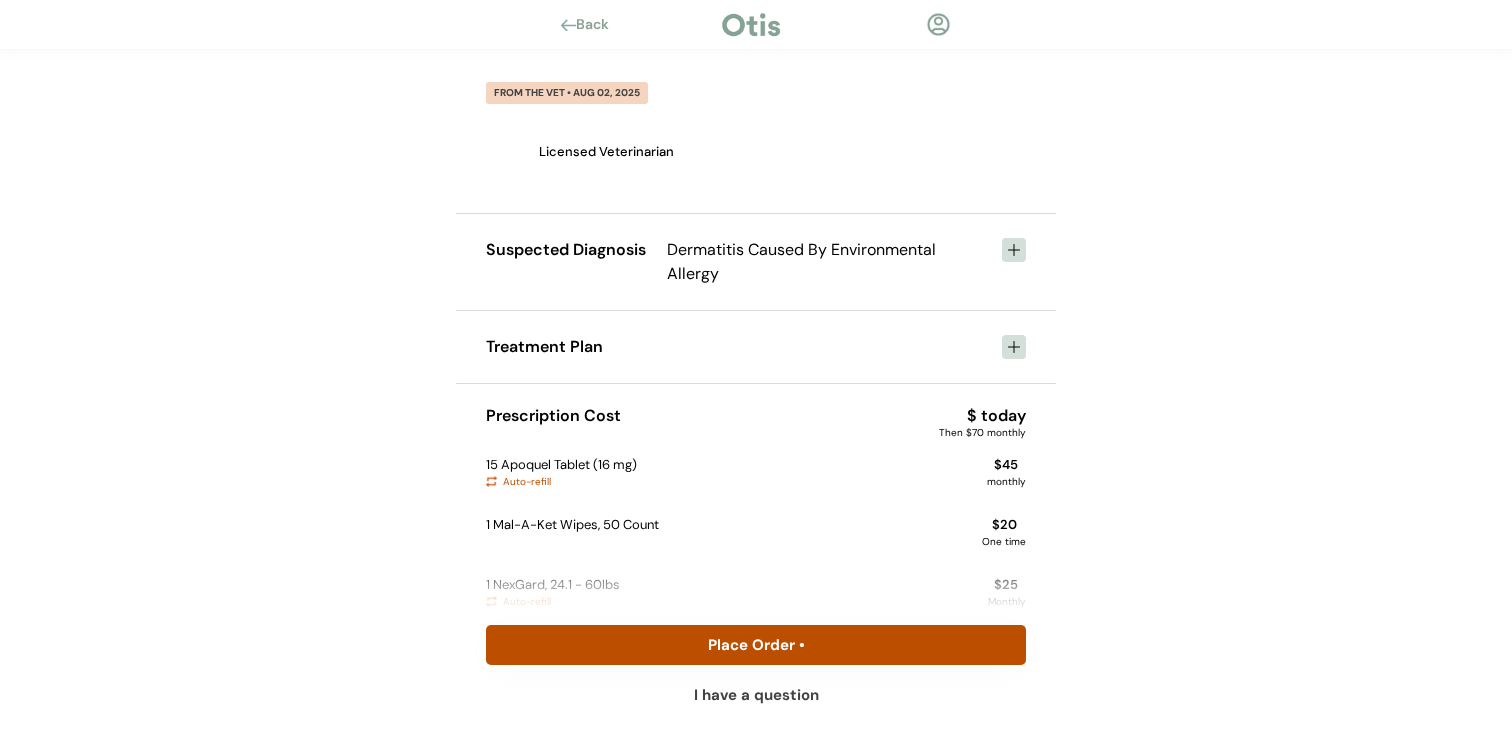 scroll, scrollTop: 44, scrollLeft: 0, axis: vertical 